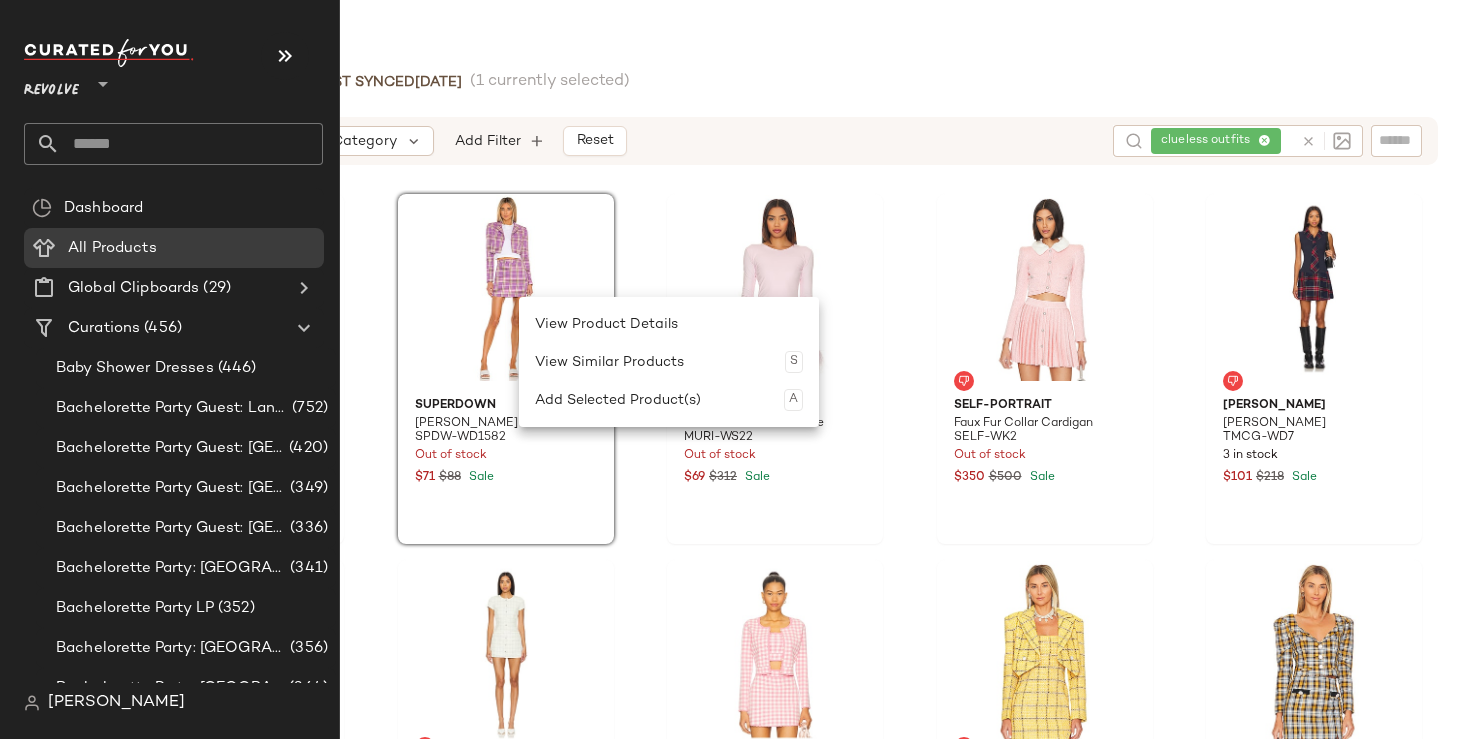 scroll, scrollTop: 0, scrollLeft: 0, axis: both 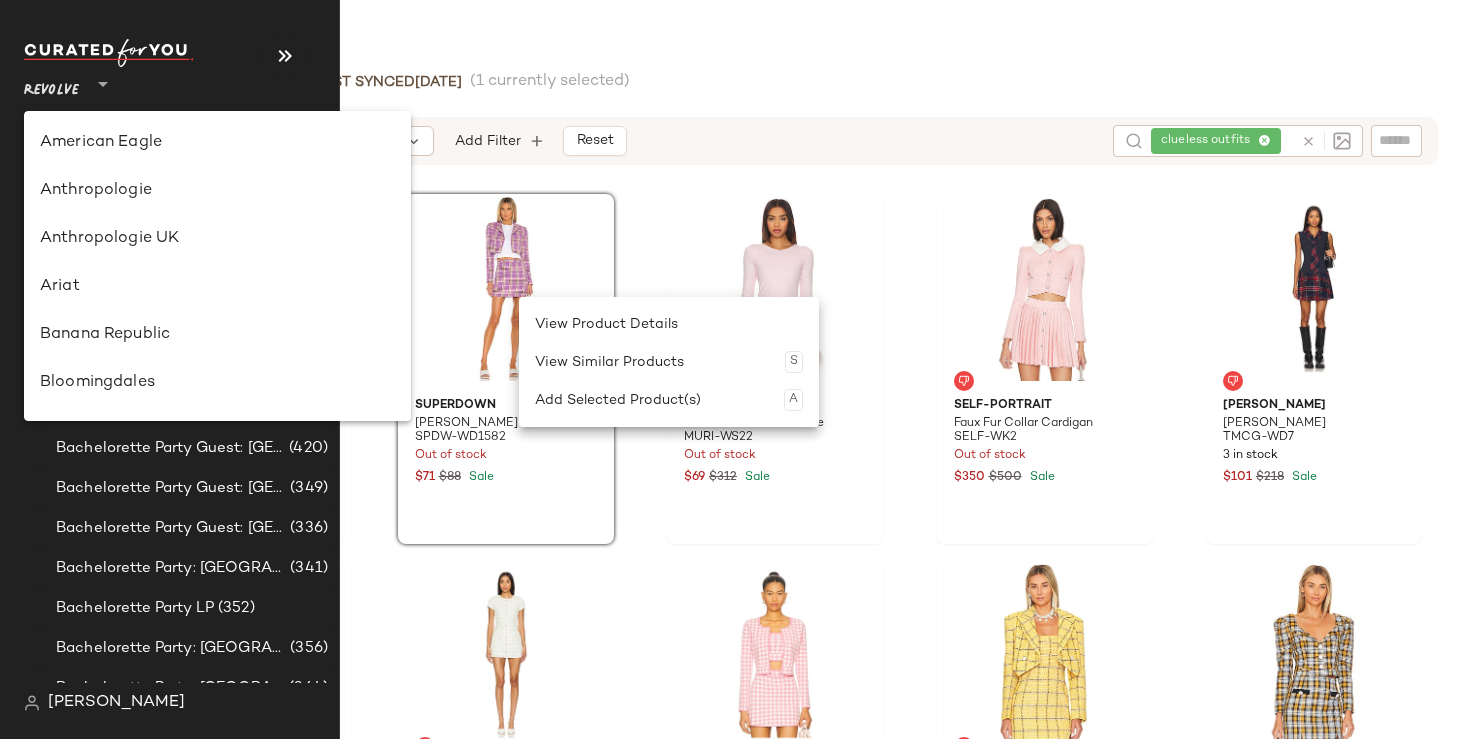click on "Revolve" at bounding box center [51, 86] 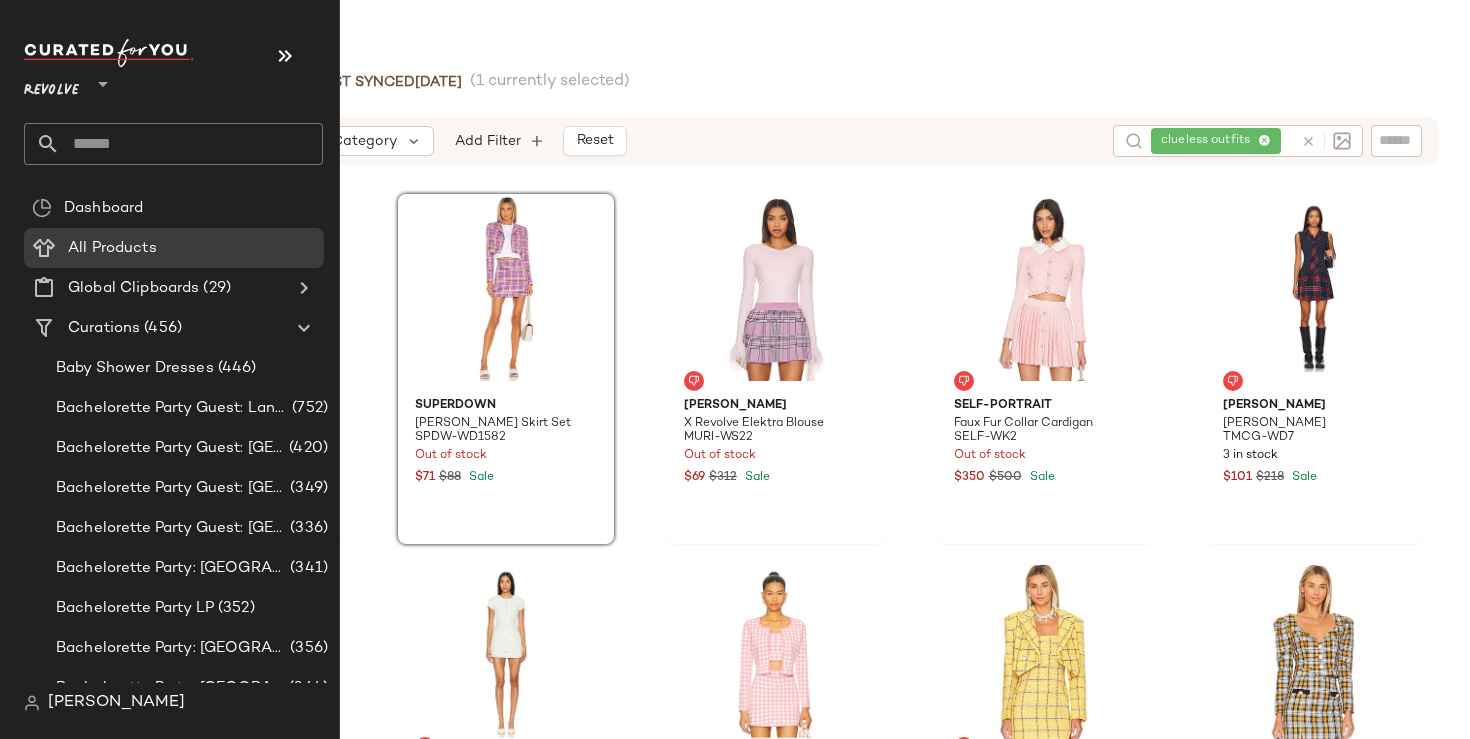 click on "Revolve" at bounding box center [51, 86] 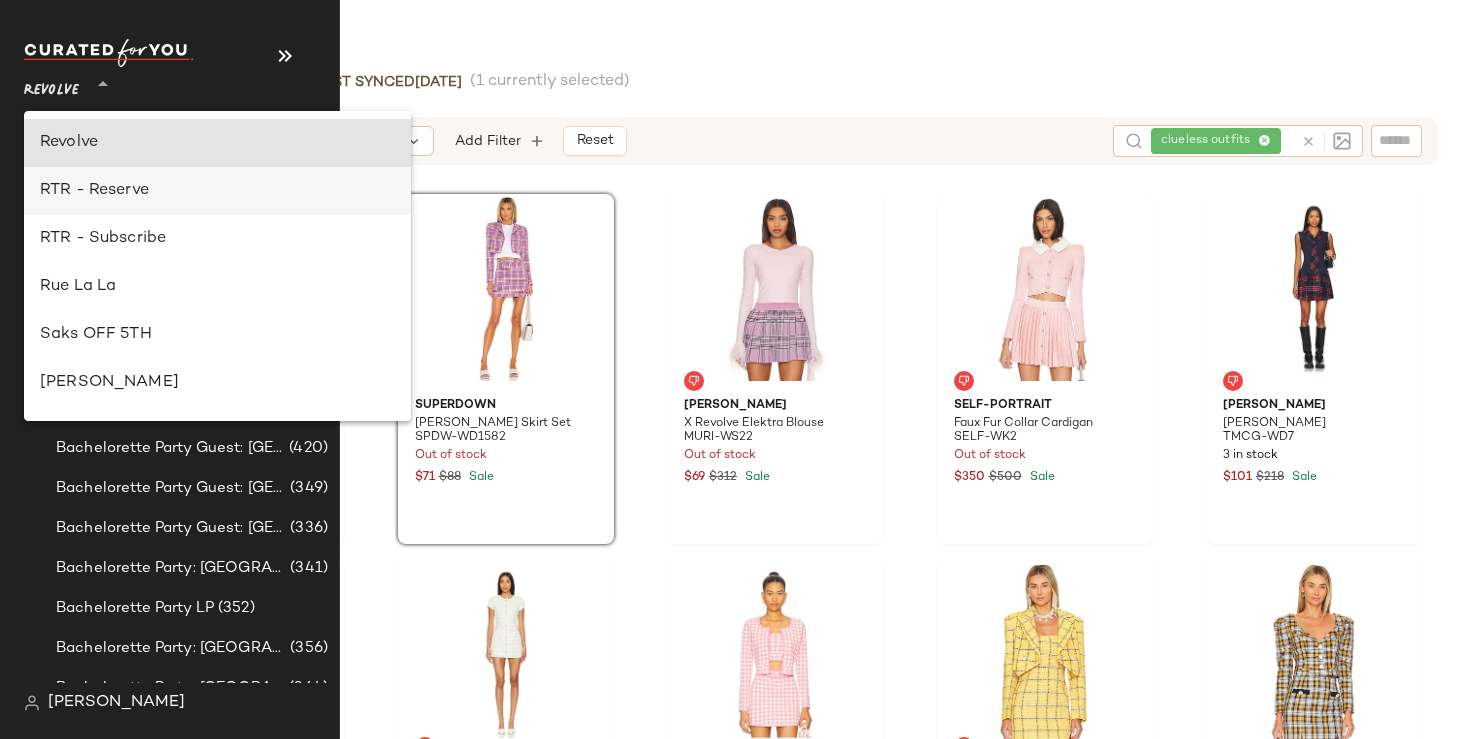scroll, scrollTop: 0, scrollLeft: 0, axis: both 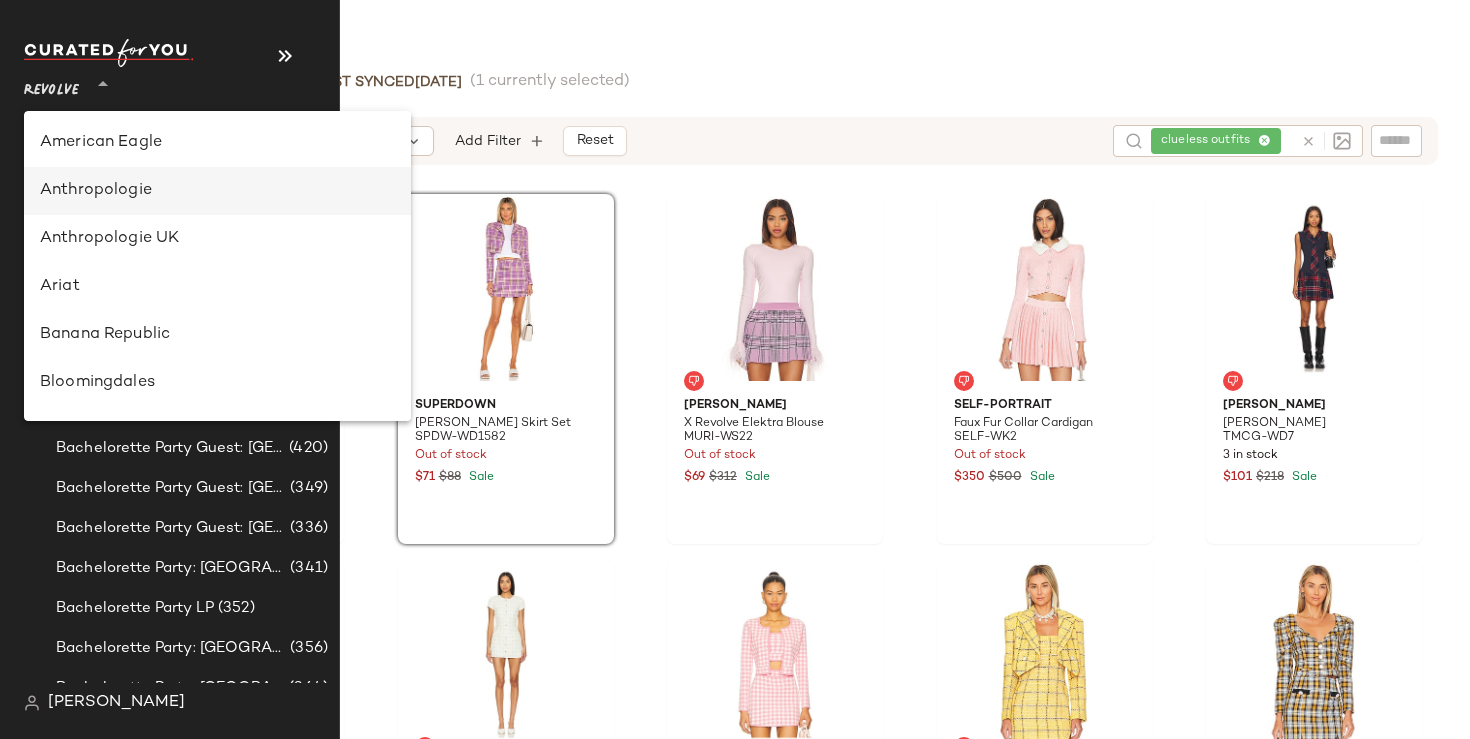 click on "Anthropologie" at bounding box center (217, 191) 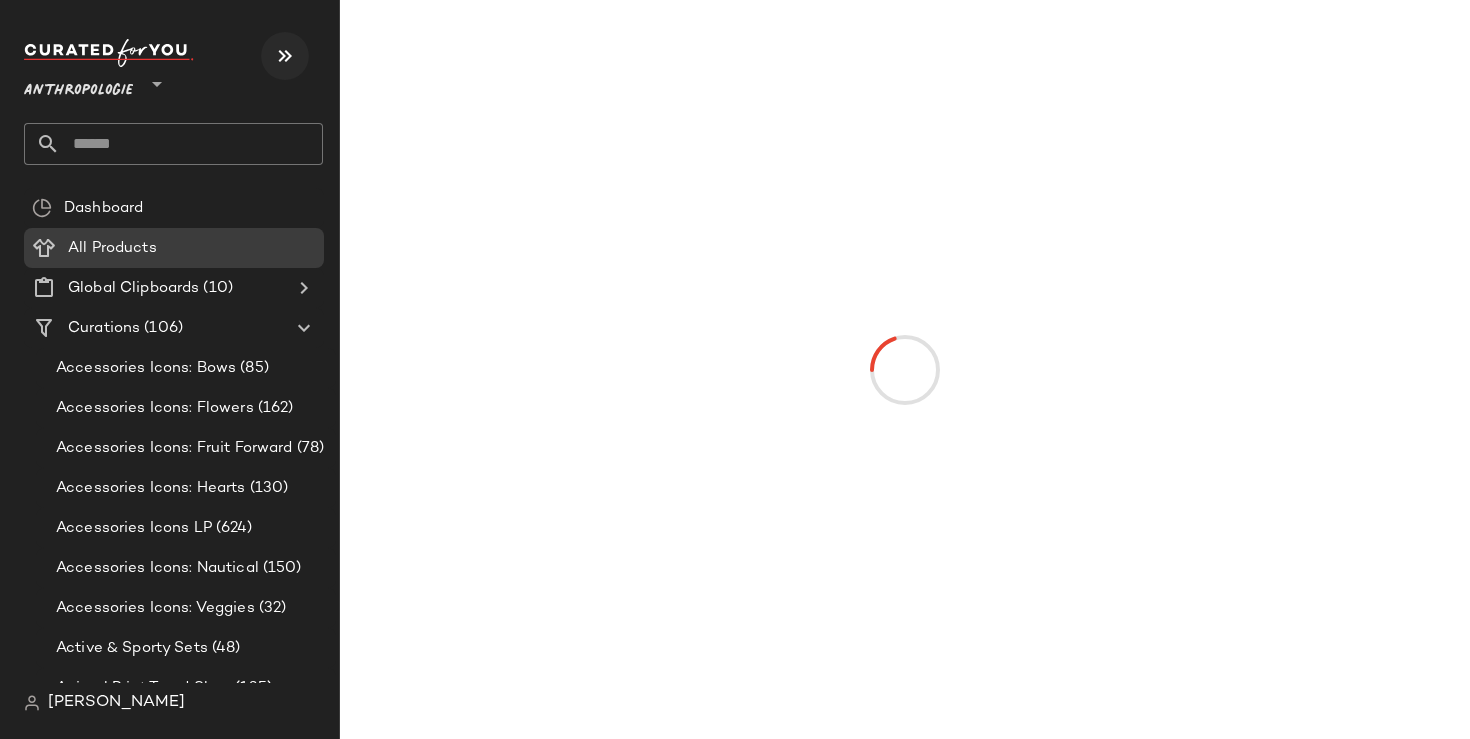 click at bounding box center [285, 56] 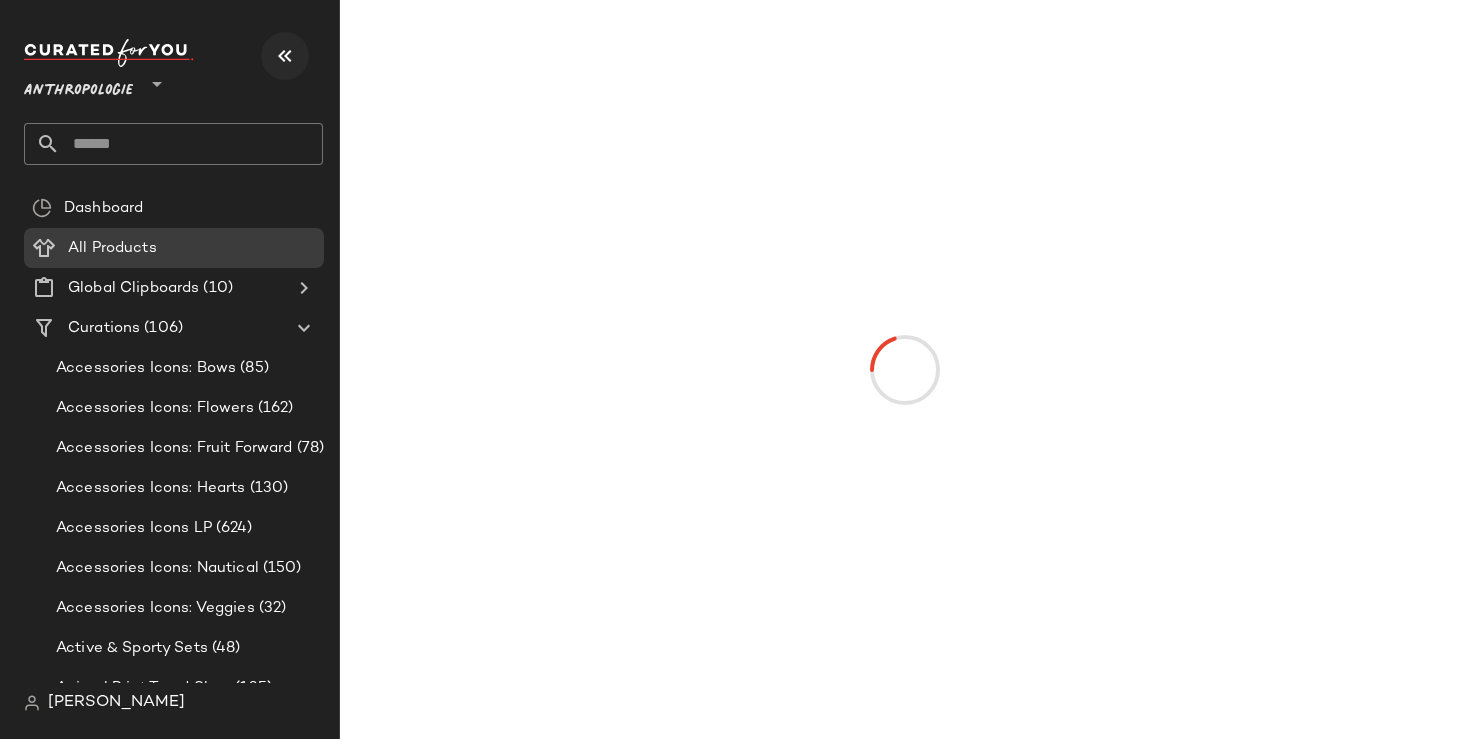 click at bounding box center [285, 56] 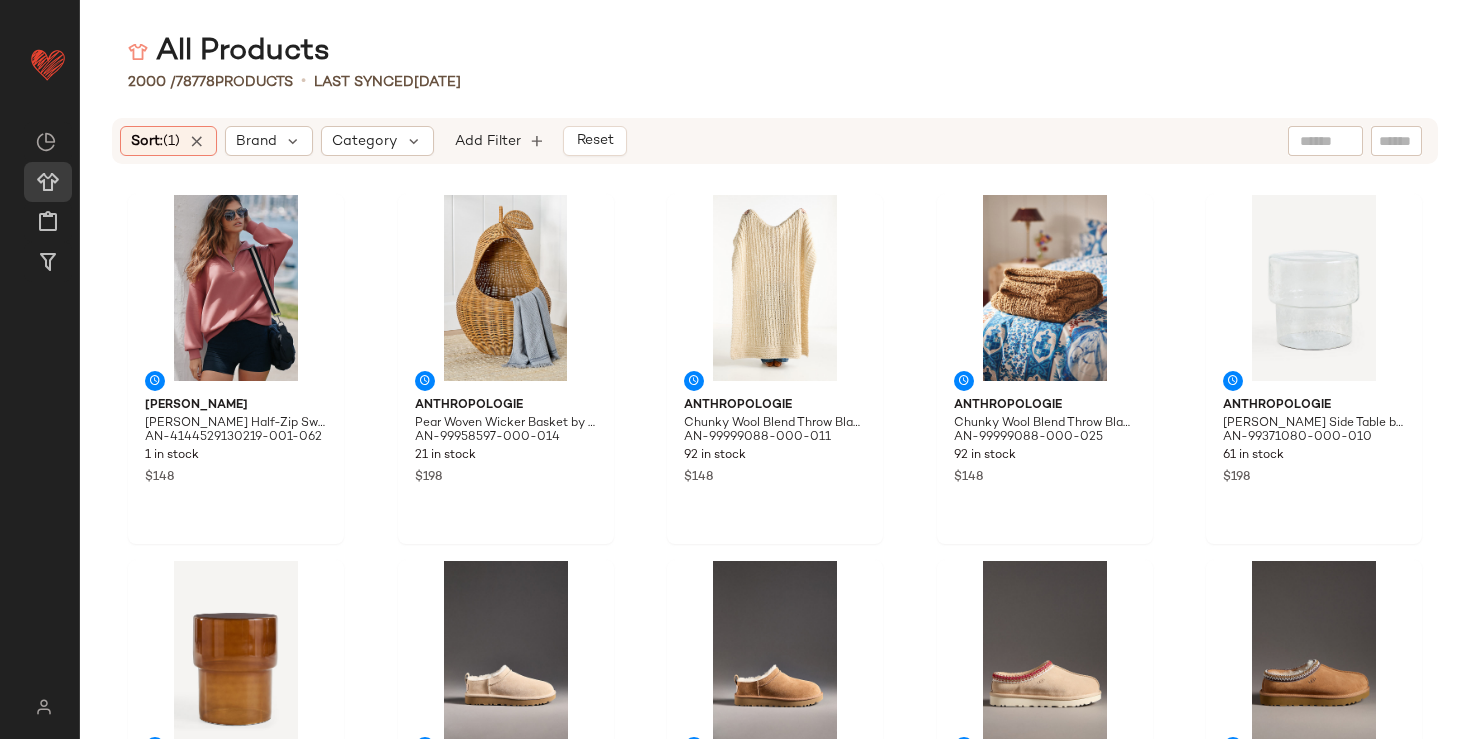 click 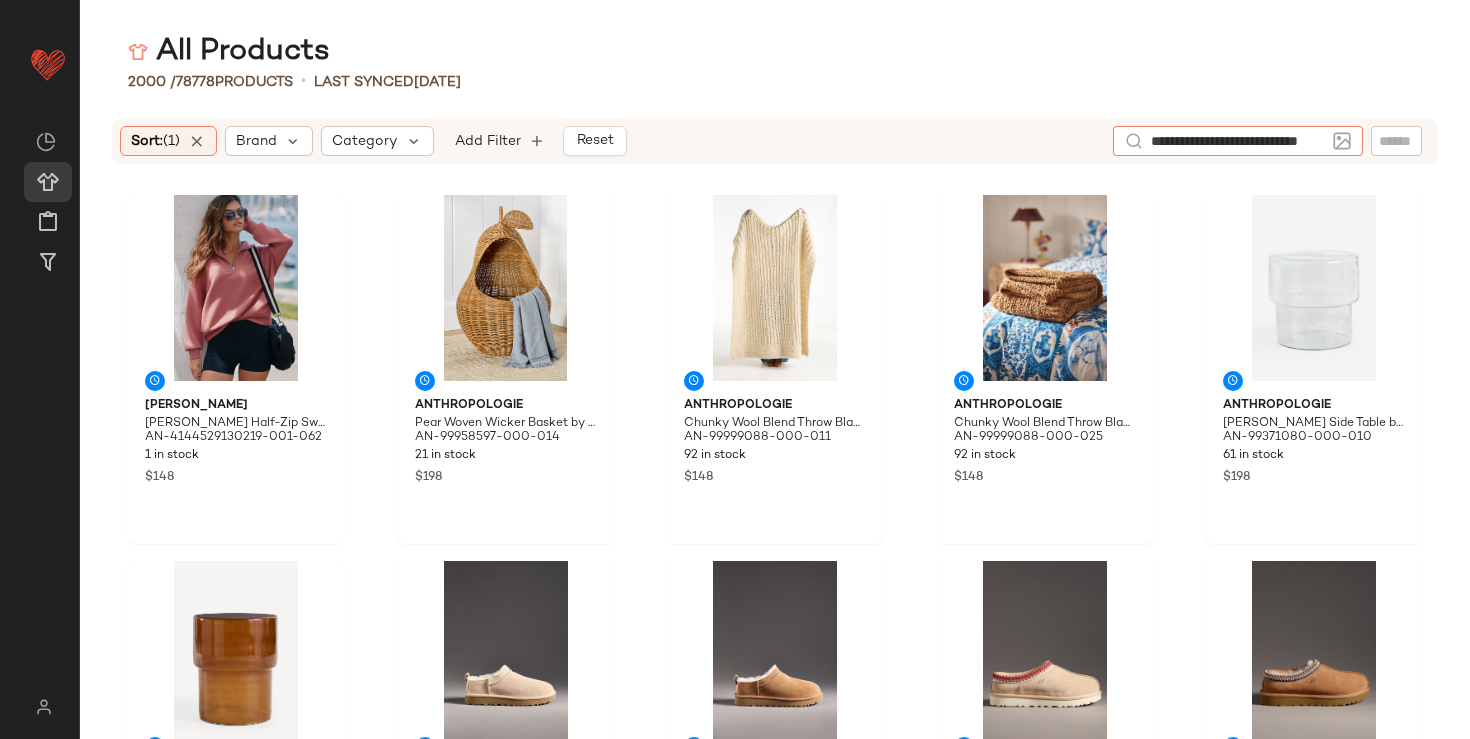 type on "**********" 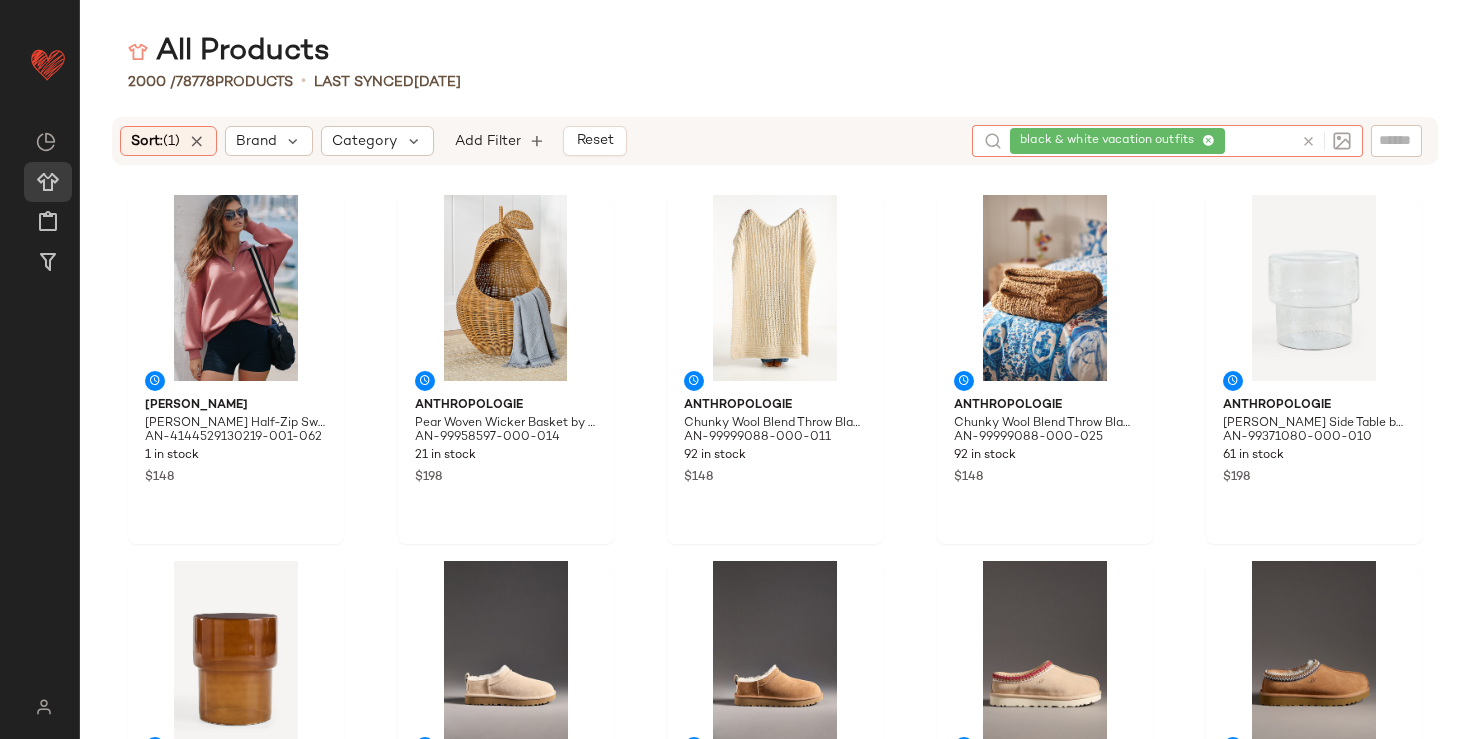 scroll, scrollTop: 0, scrollLeft: 0, axis: both 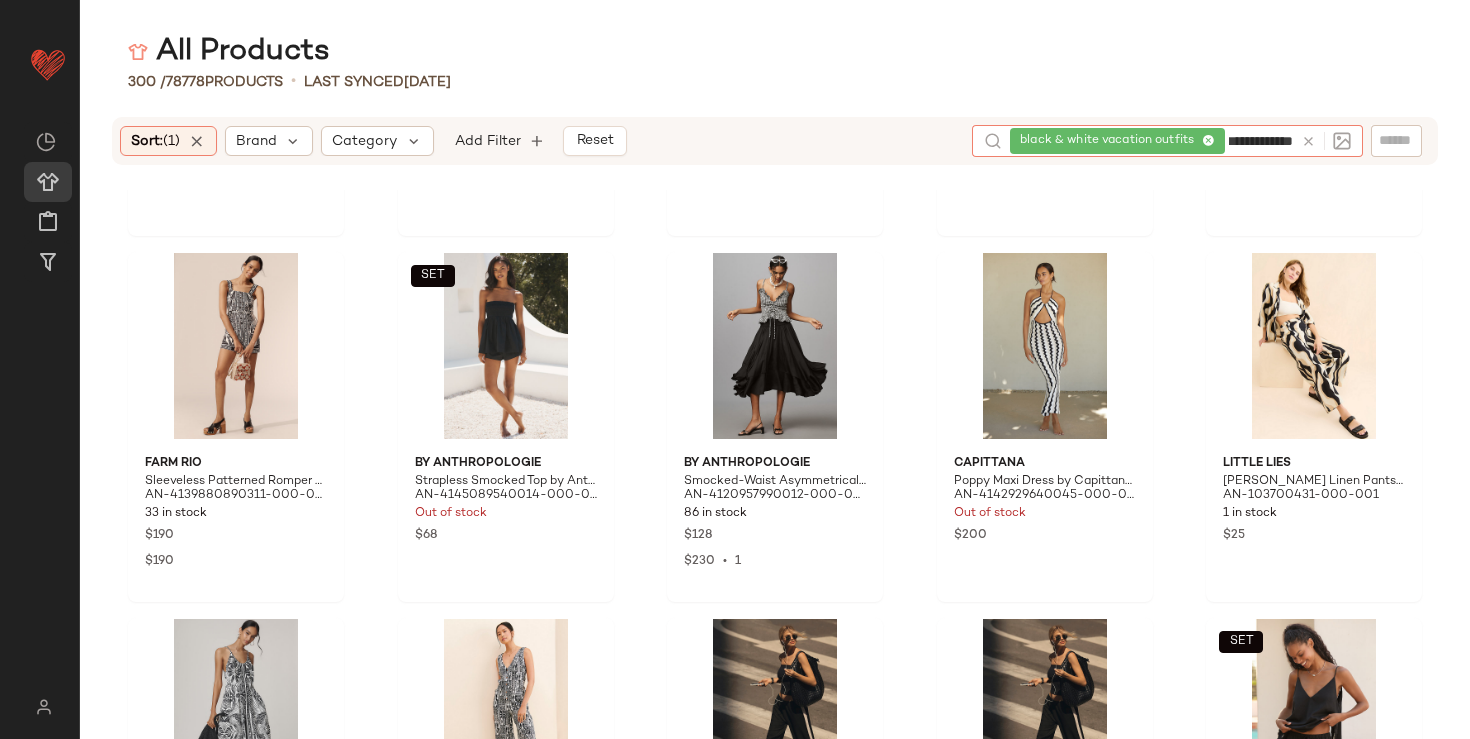 type on "**********" 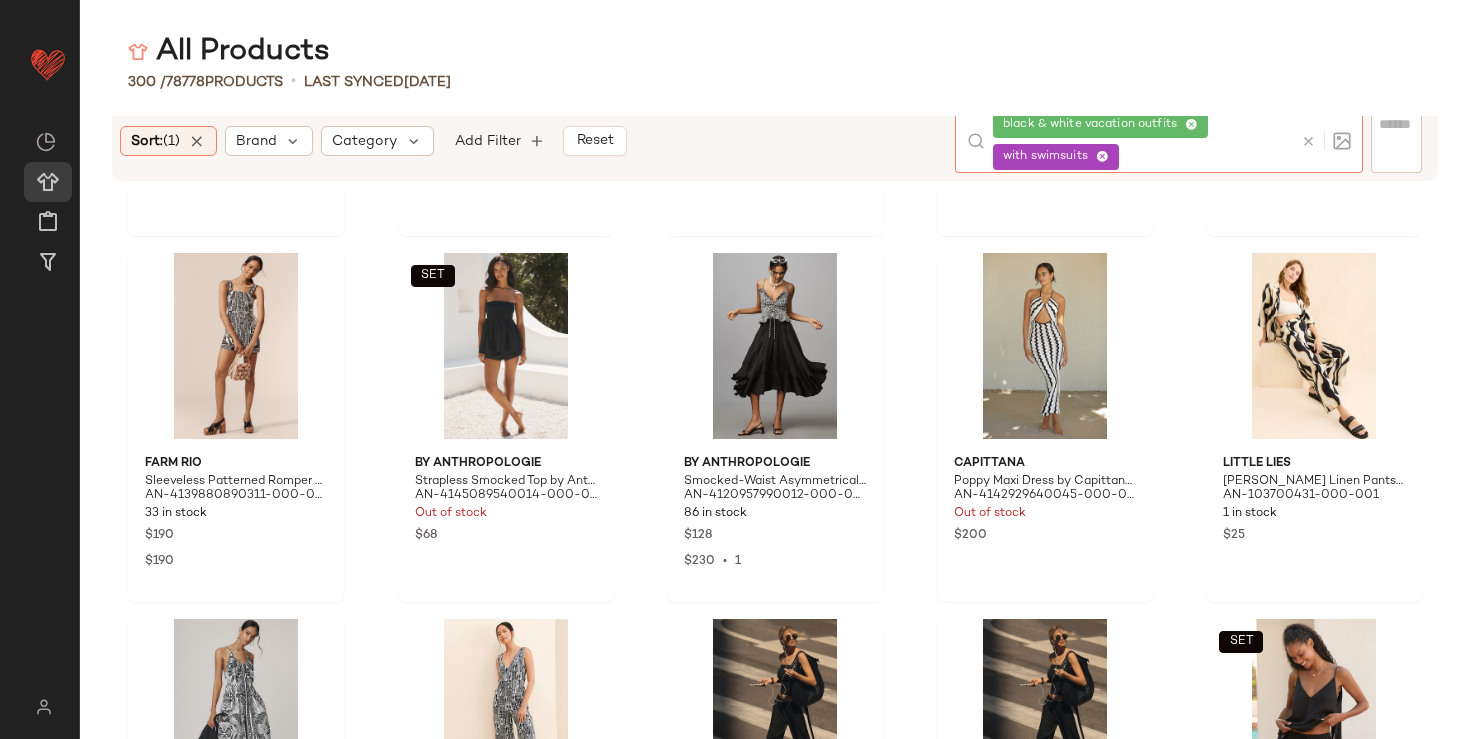 scroll, scrollTop: 0, scrollLeft: 0, axis: both 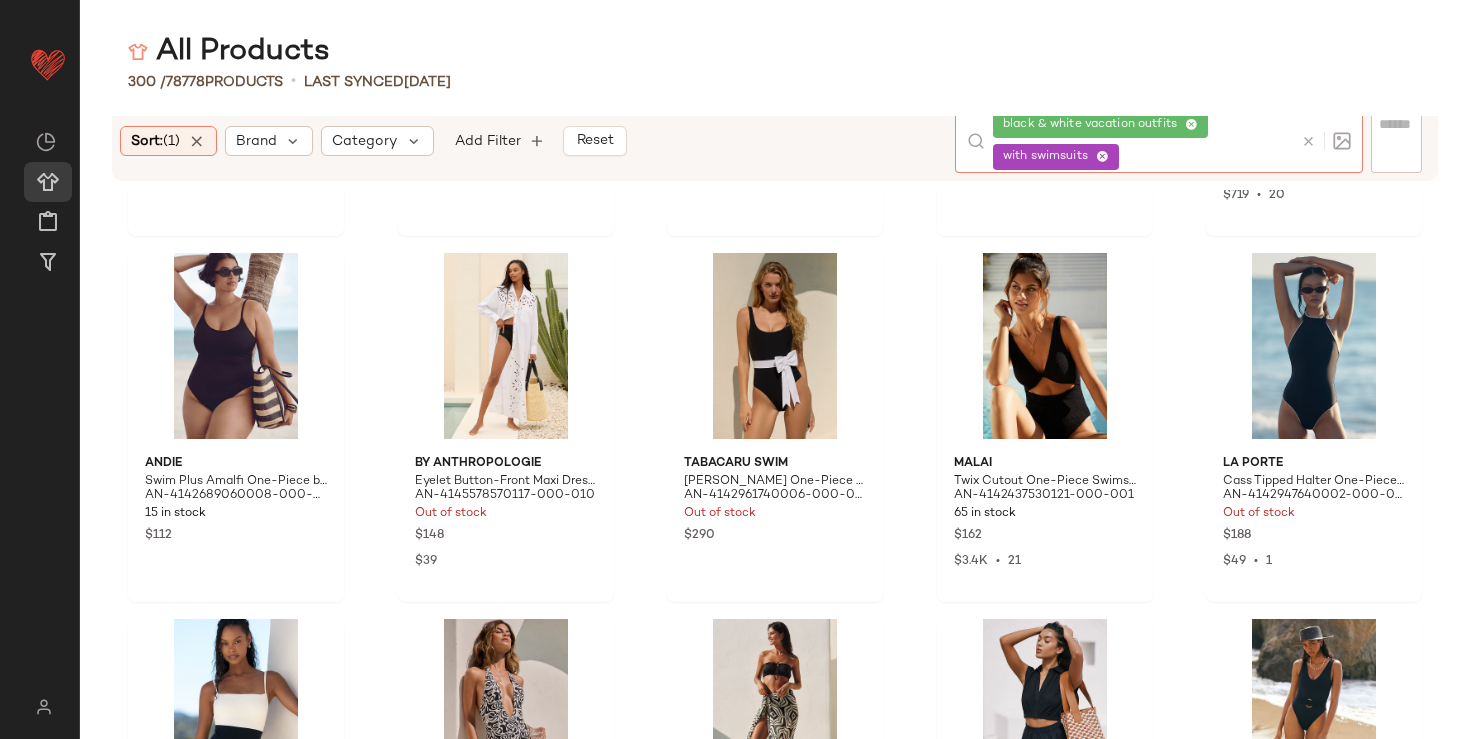 click 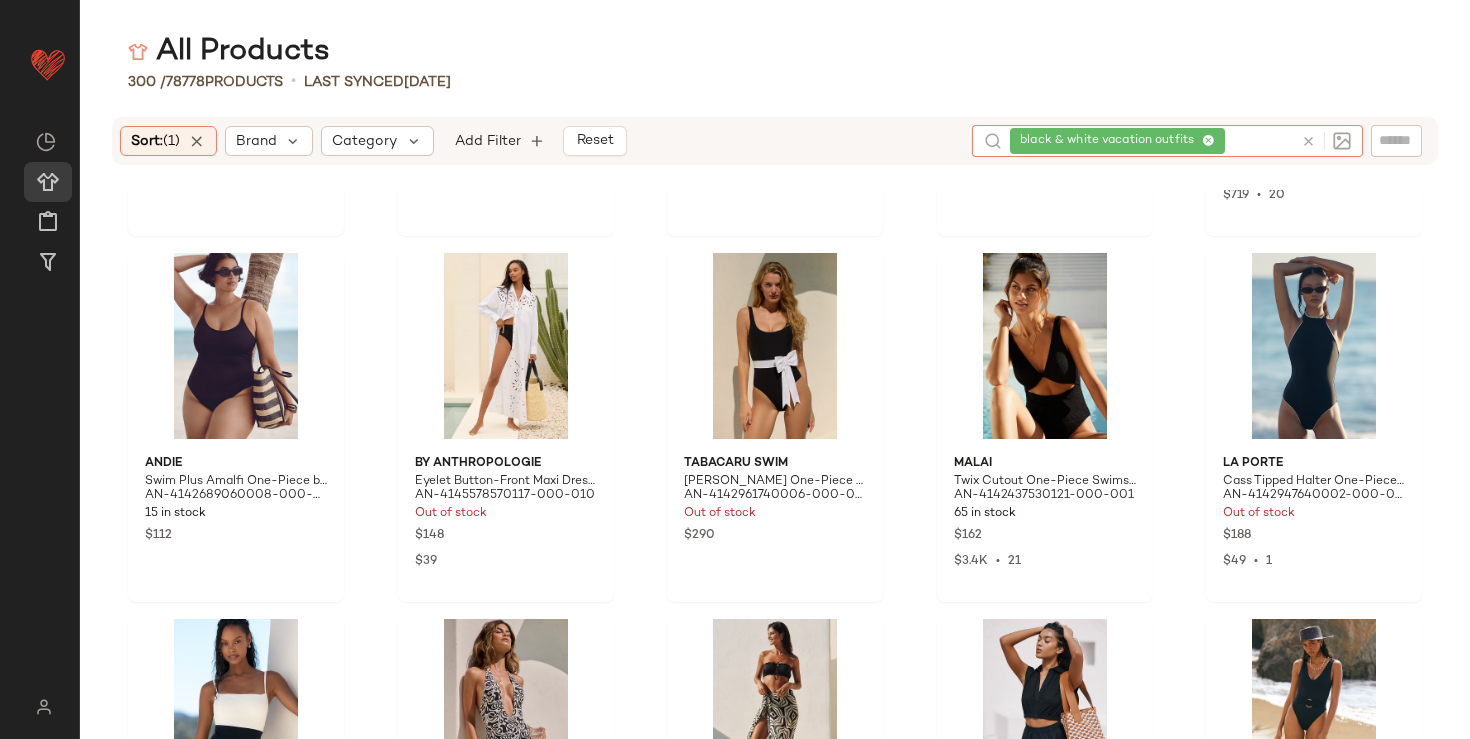 click 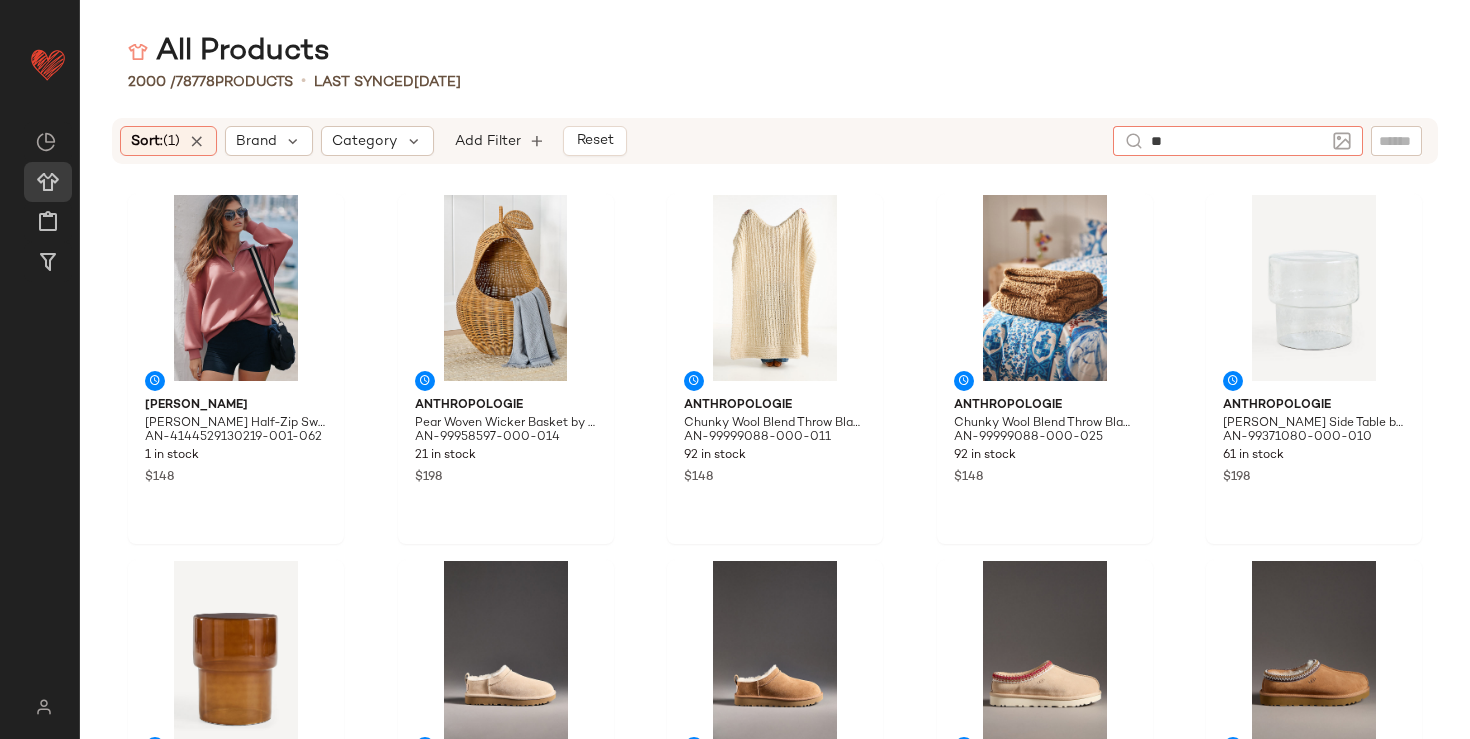 type on "*" 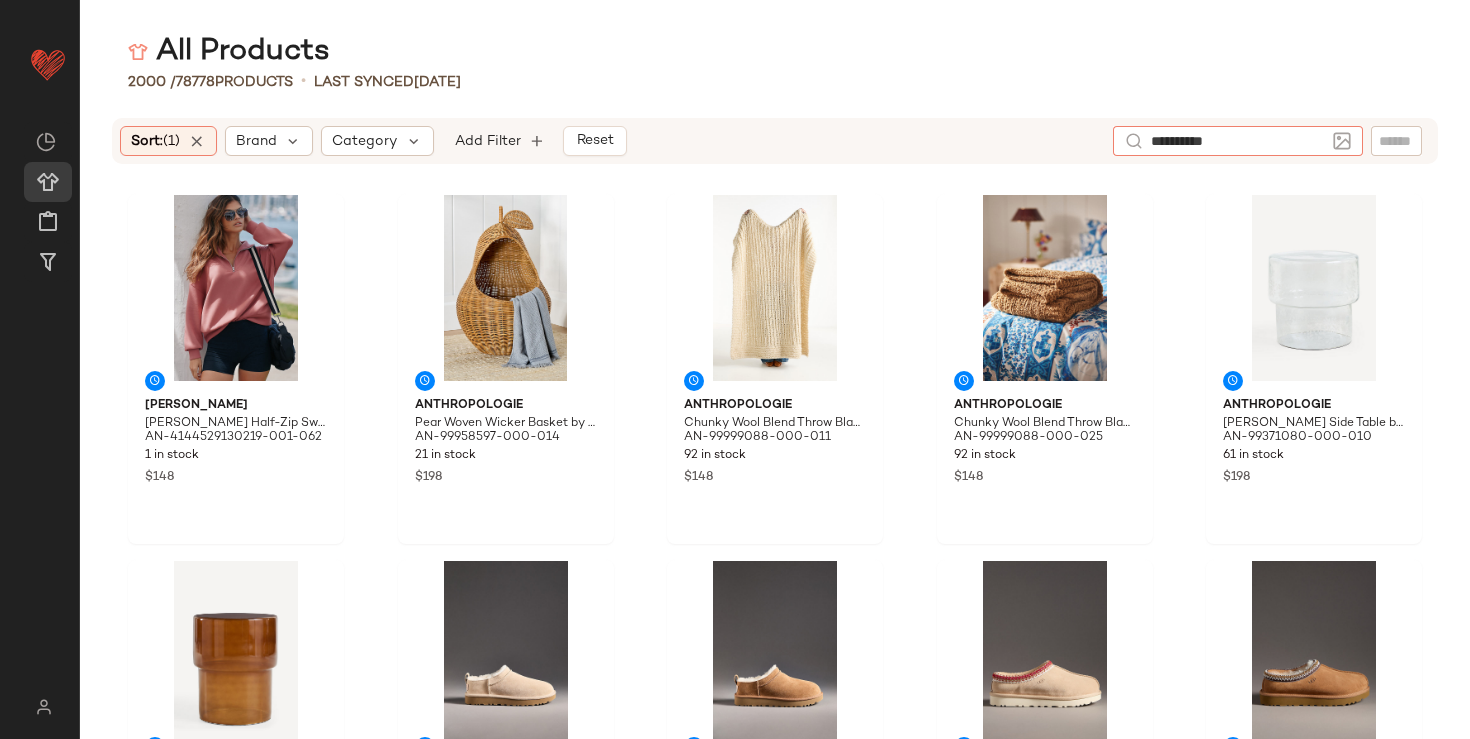 type on "**********" 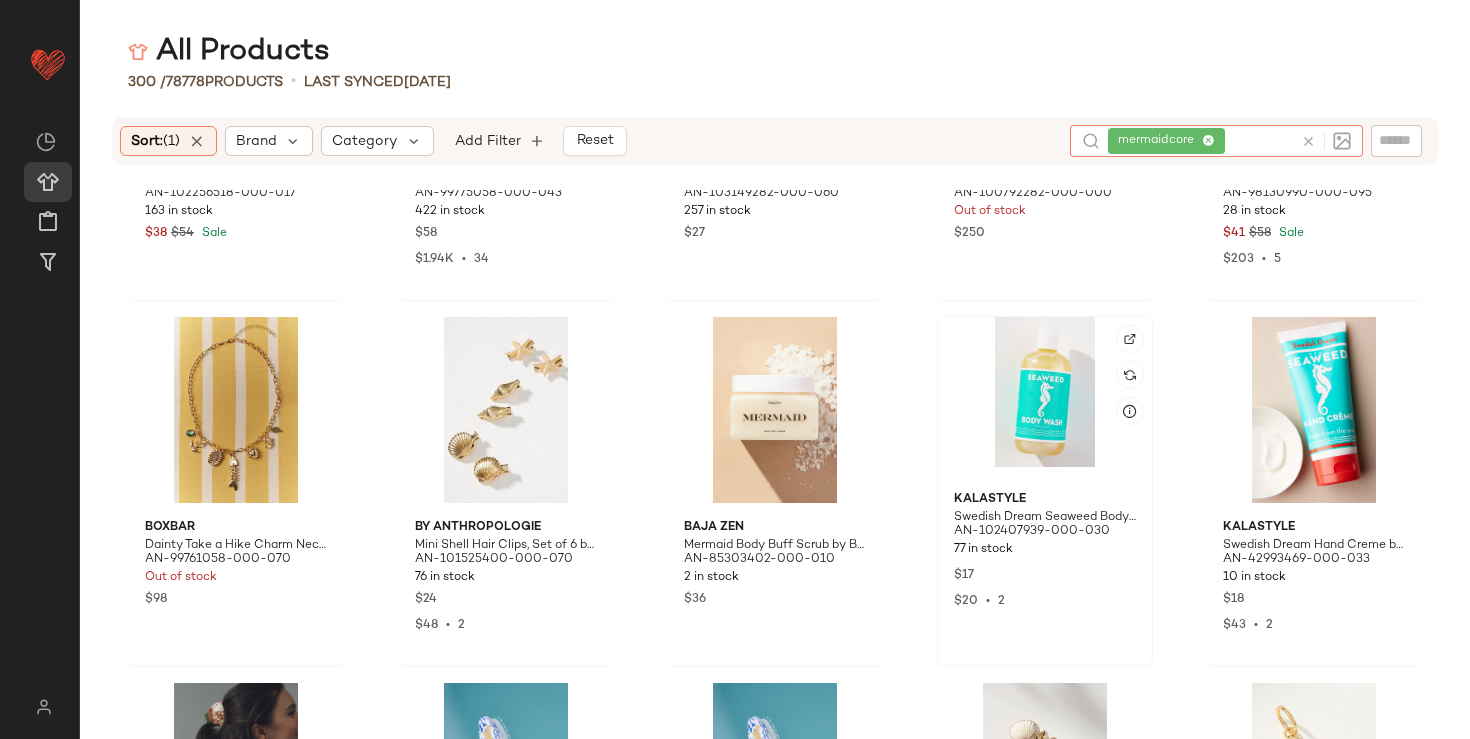 scroll, scrollTop: 1001, scrollLeft: 0, axis: vertical 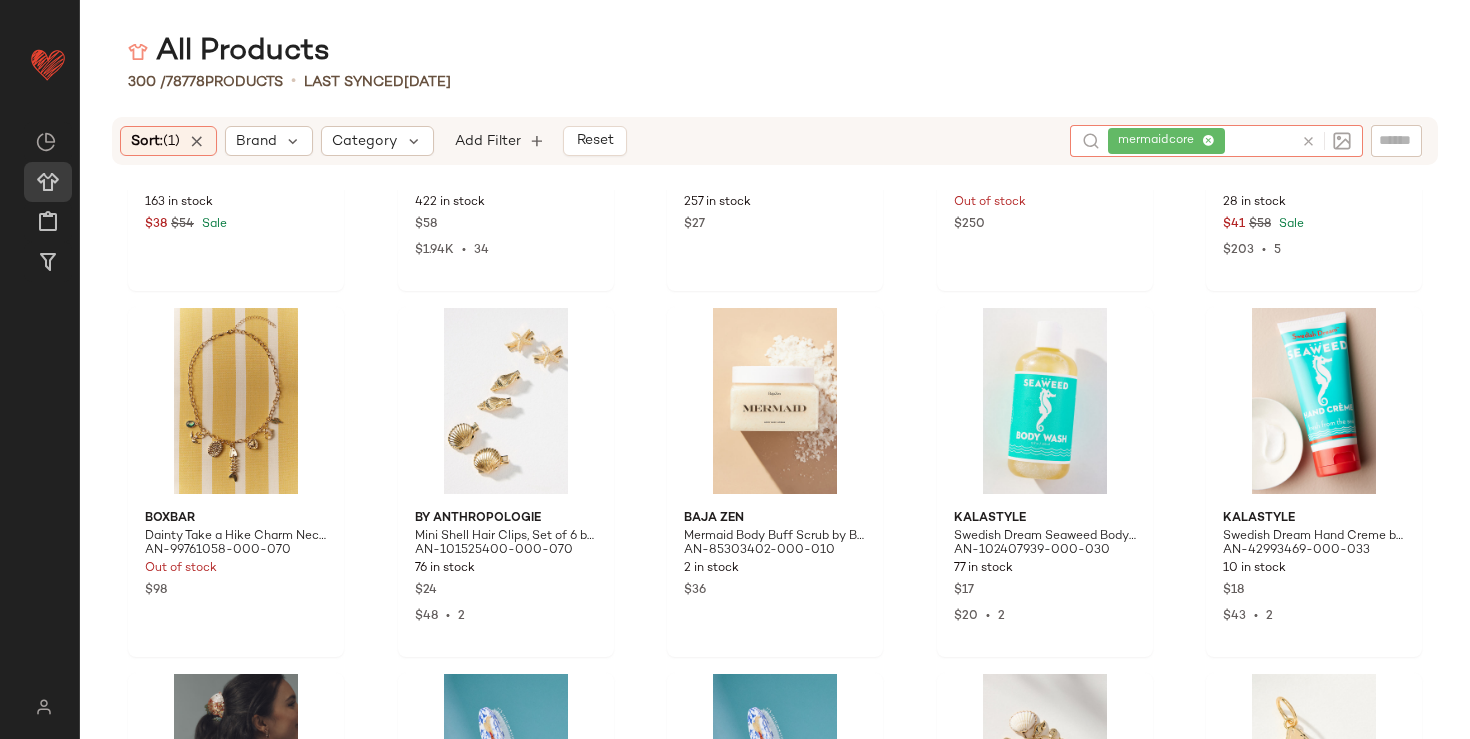 click 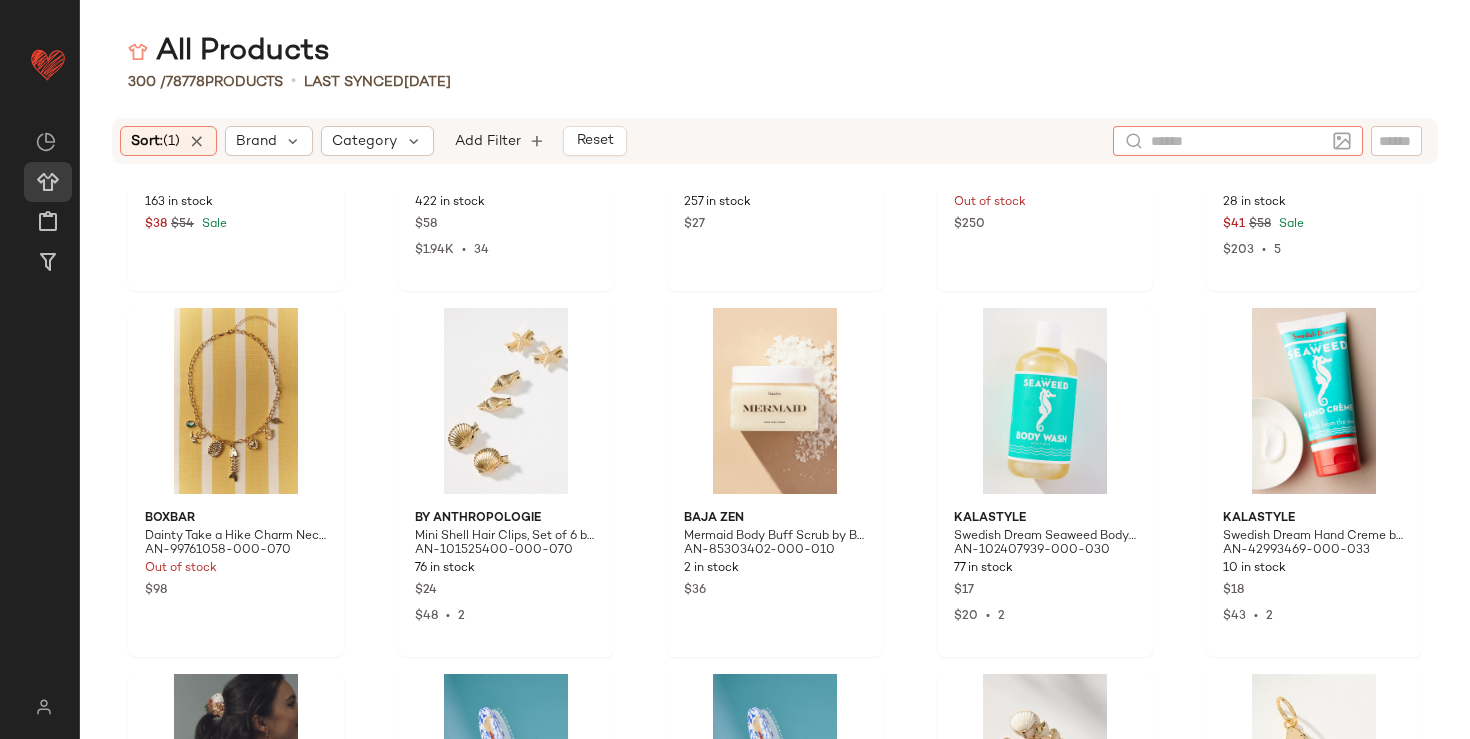 click 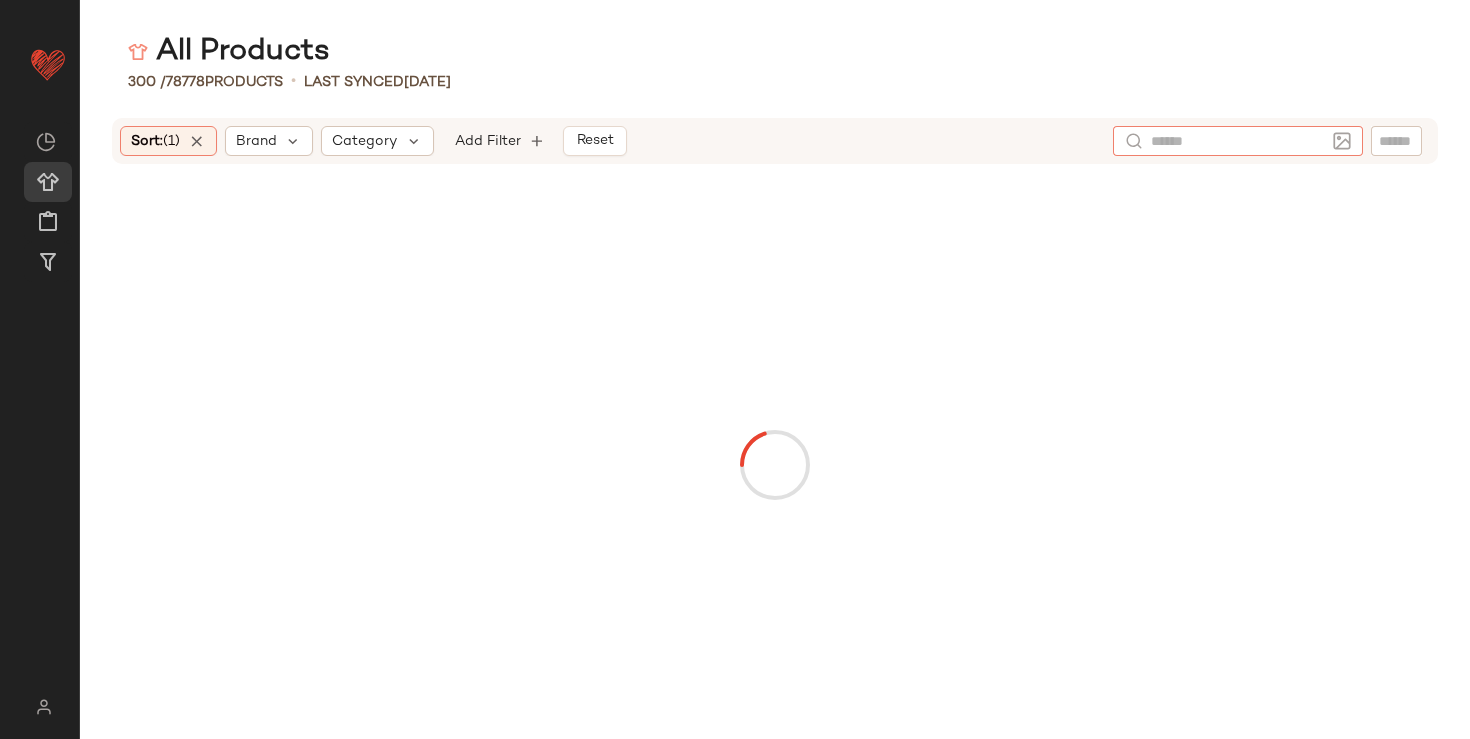 click 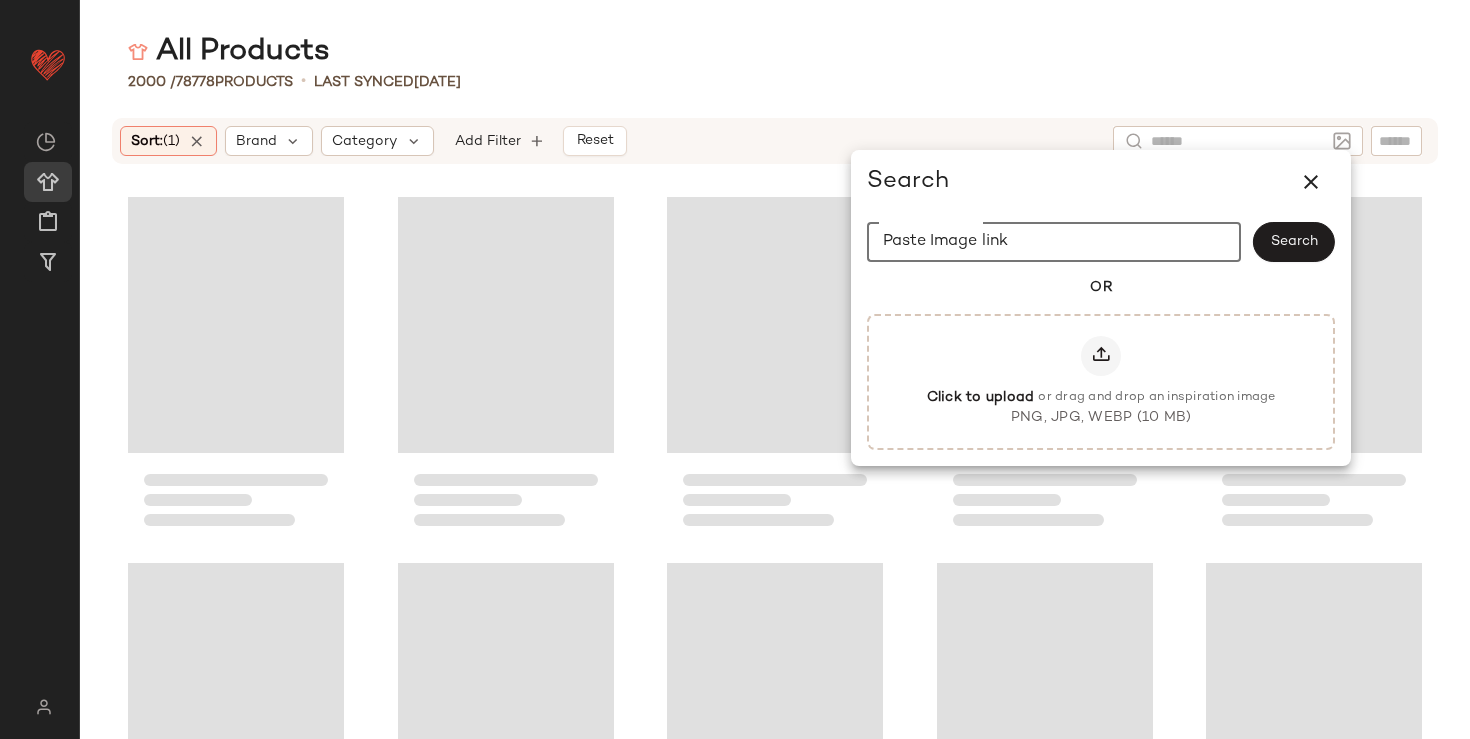 click on "Paste Image link" 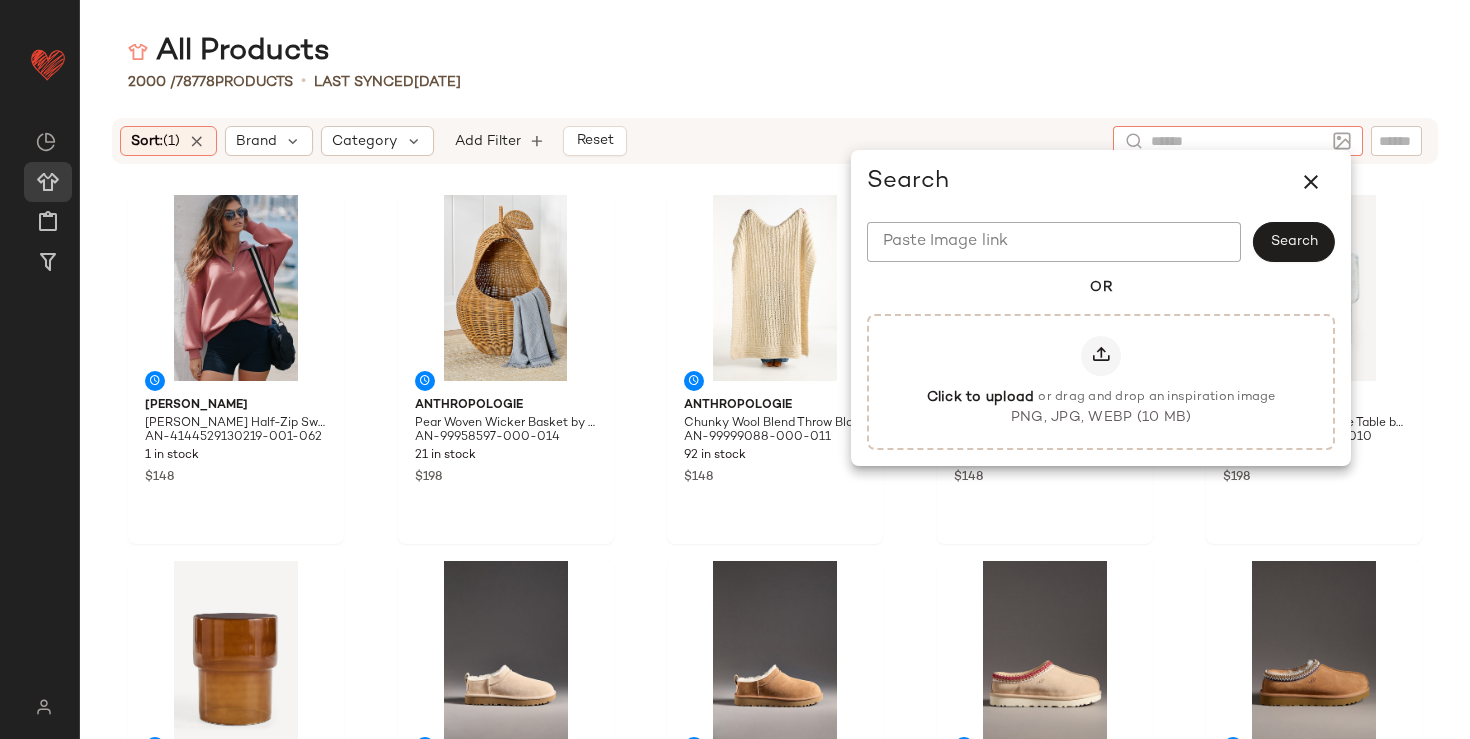 click 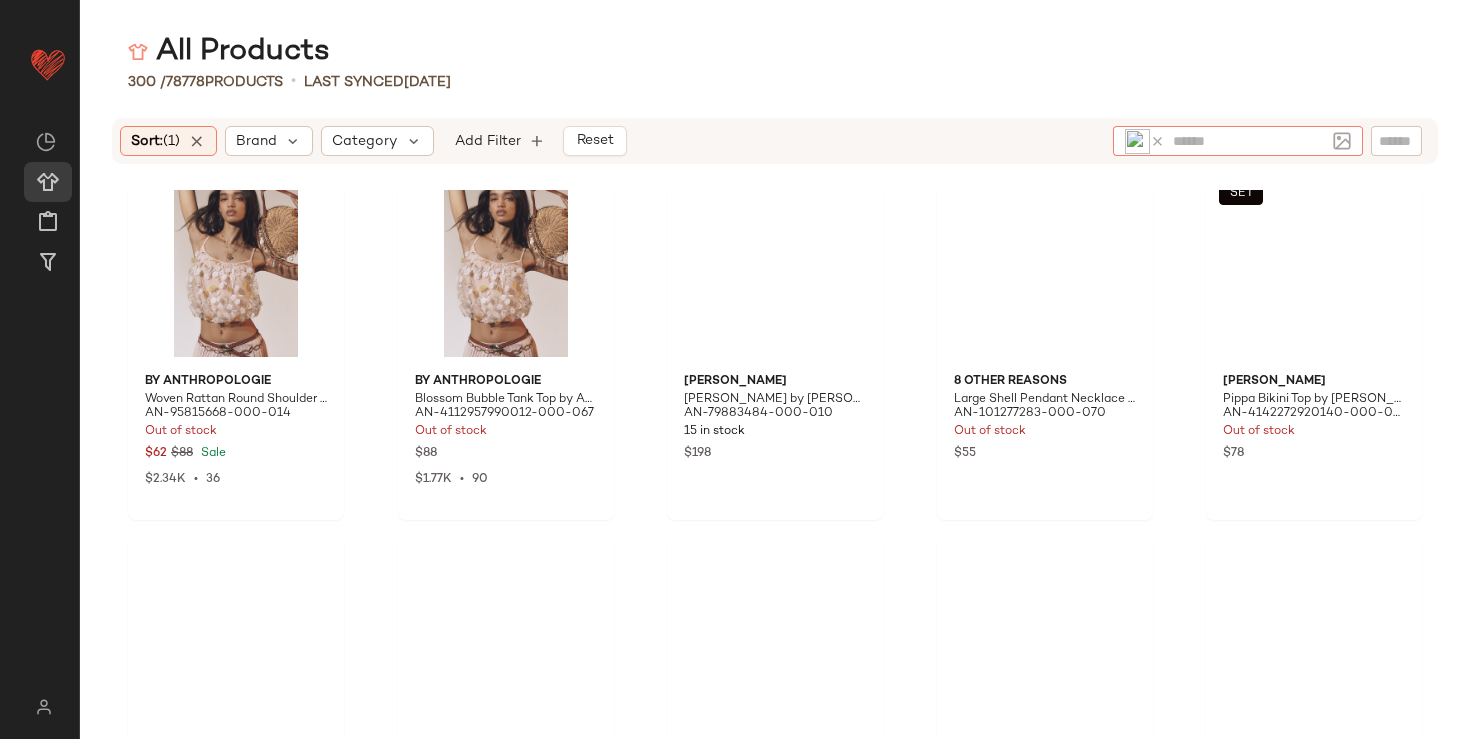scroll, scrollTop: 836, scrollLeft: 0, axis: vertical 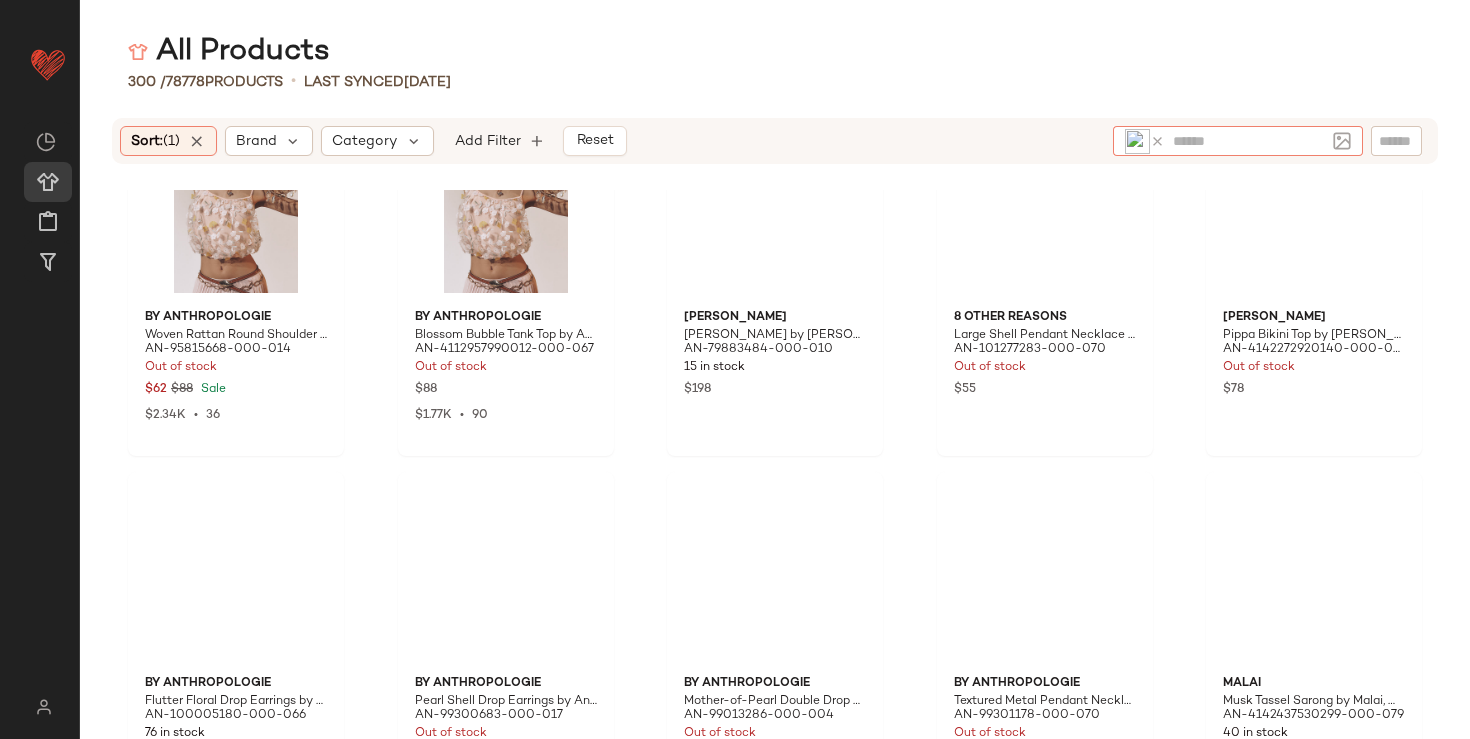 click 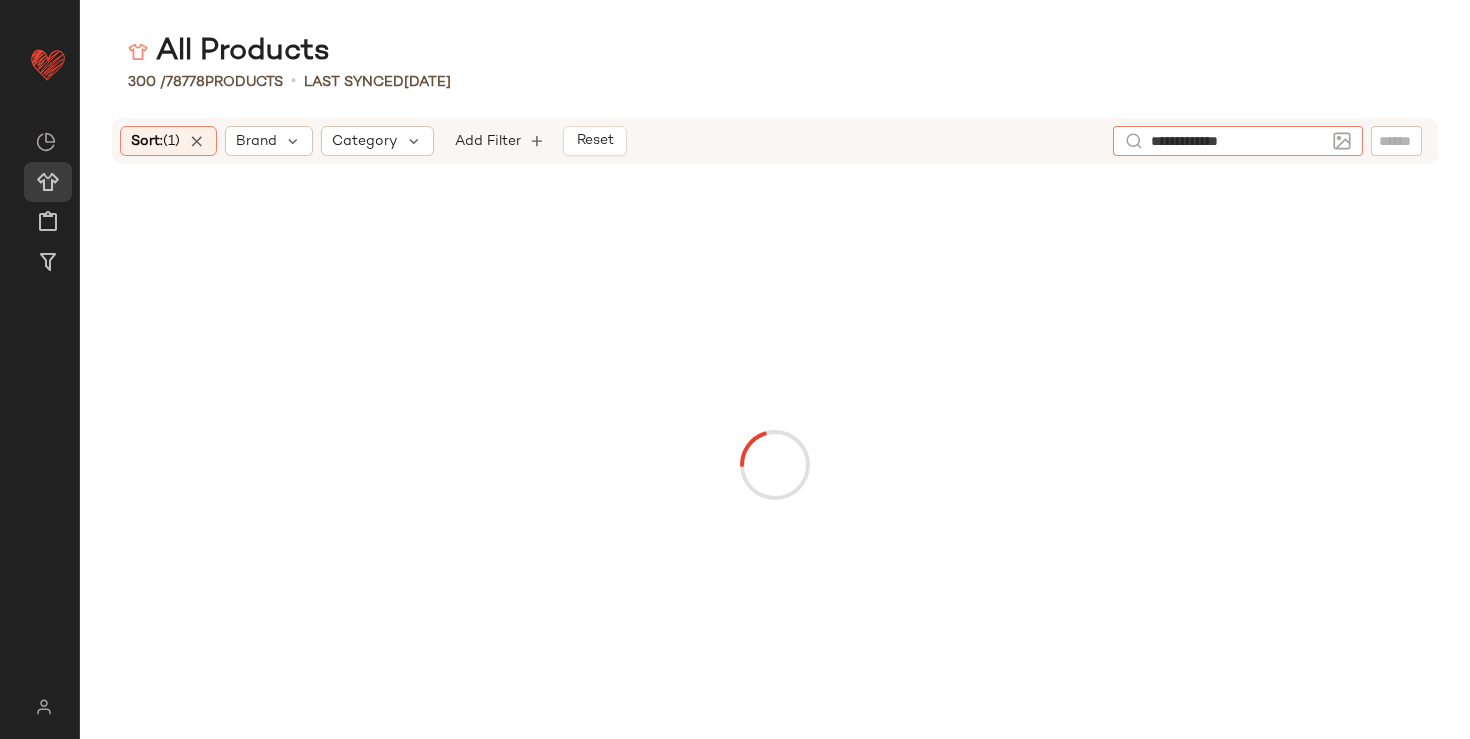 type on "**********" 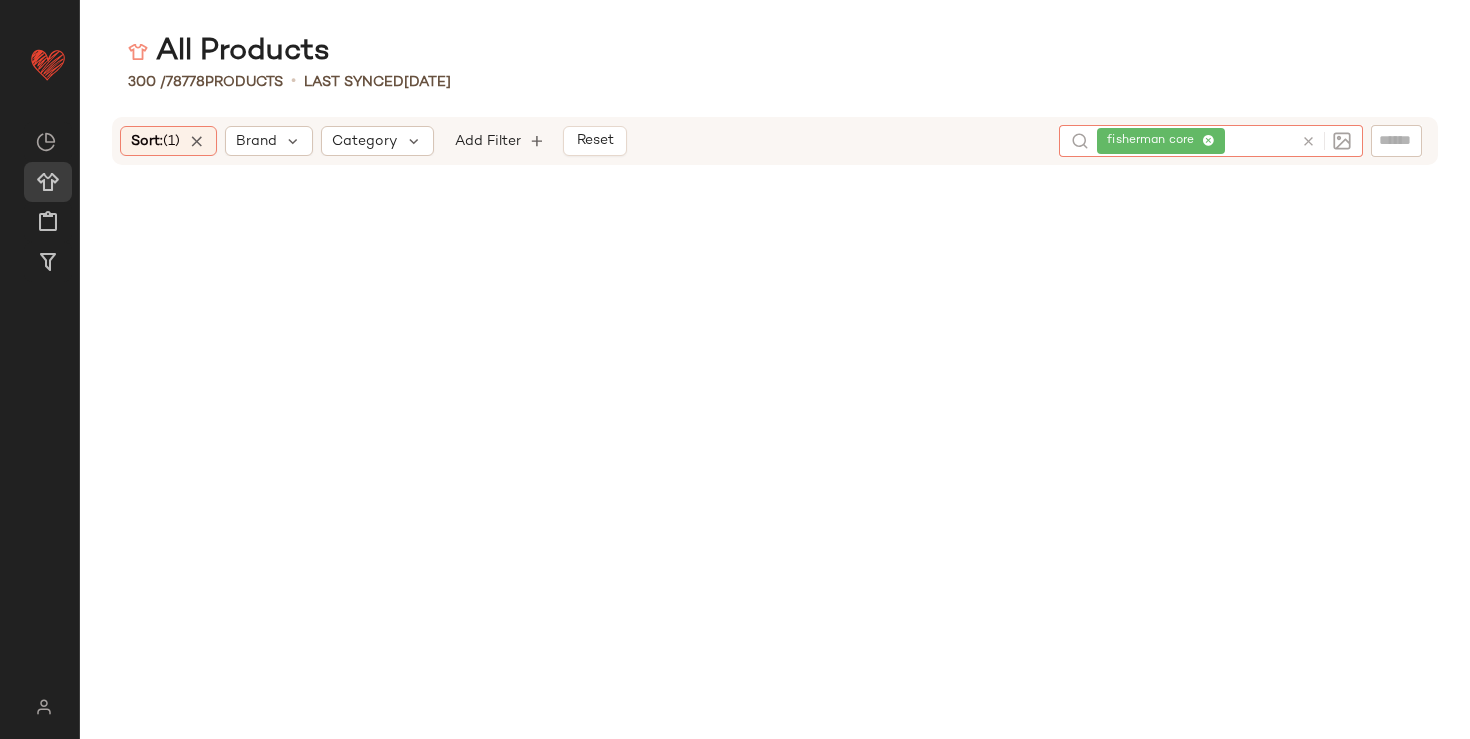 click 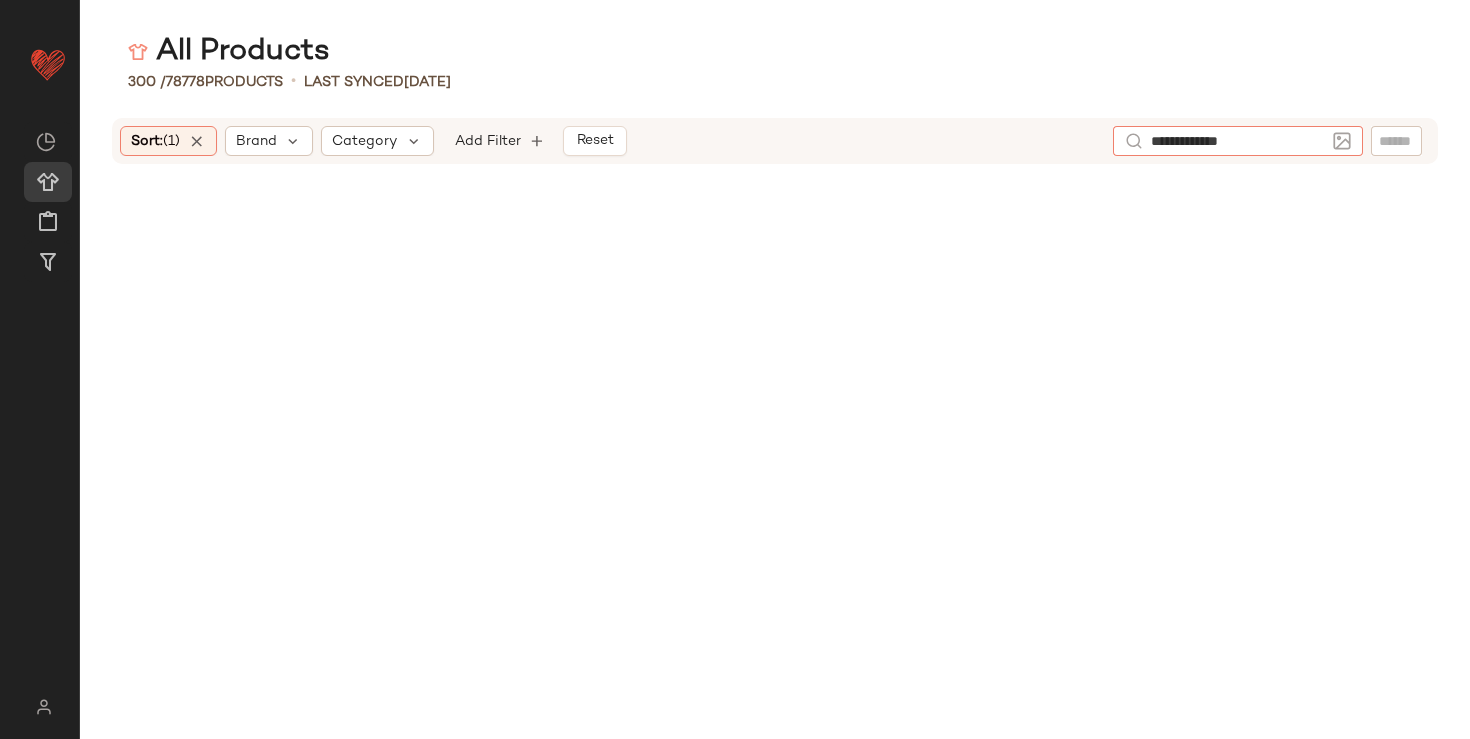 type on "**********" 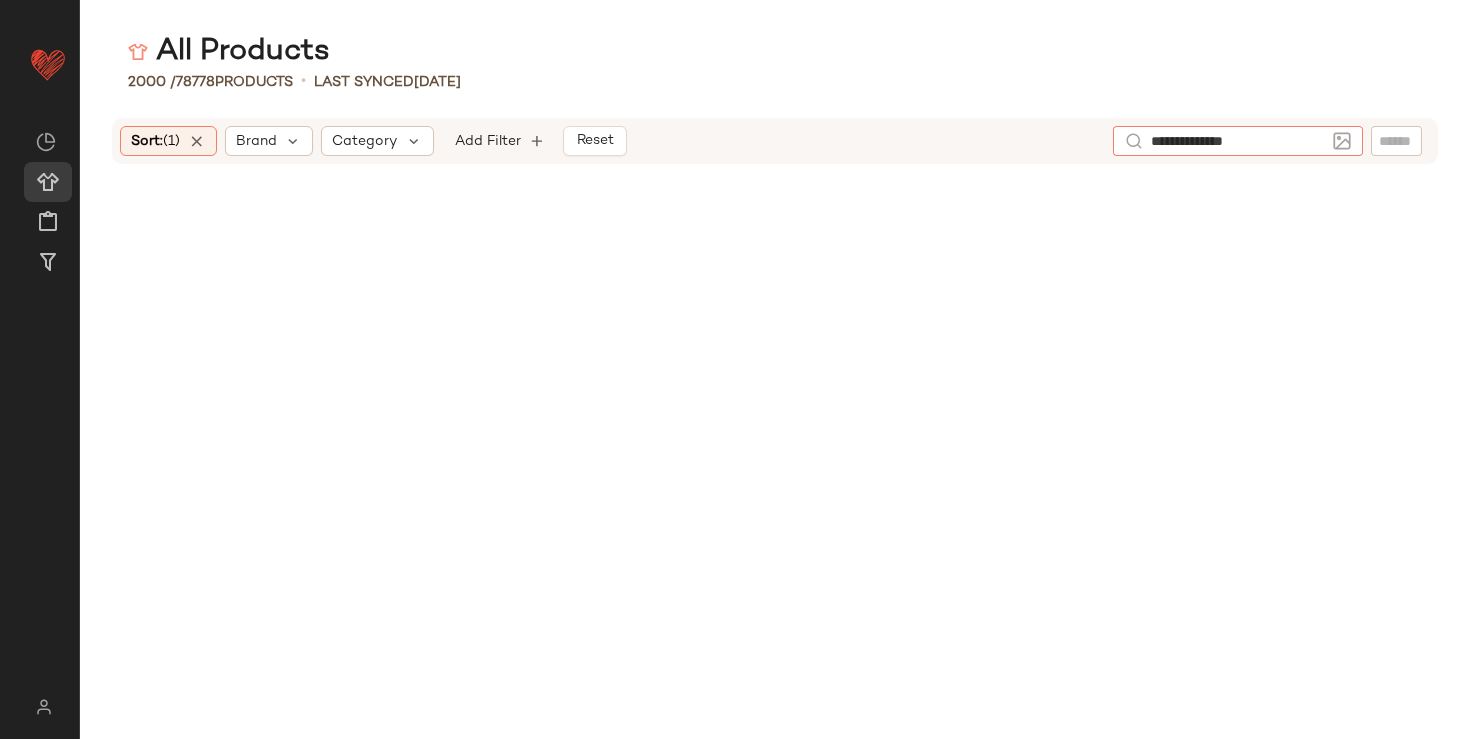 type 